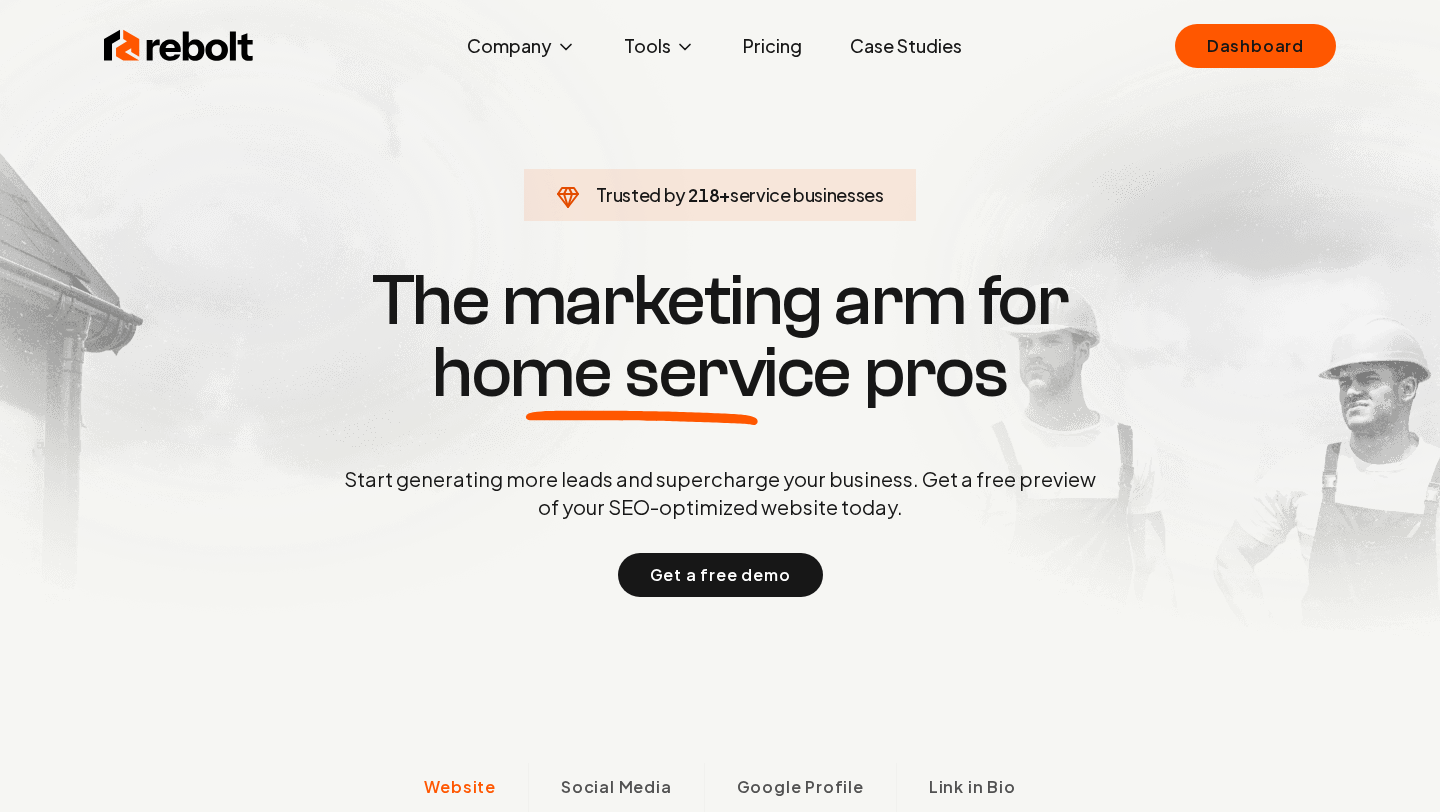 scroll, scrollTop: 0, scrollLeft: 0, axis: both 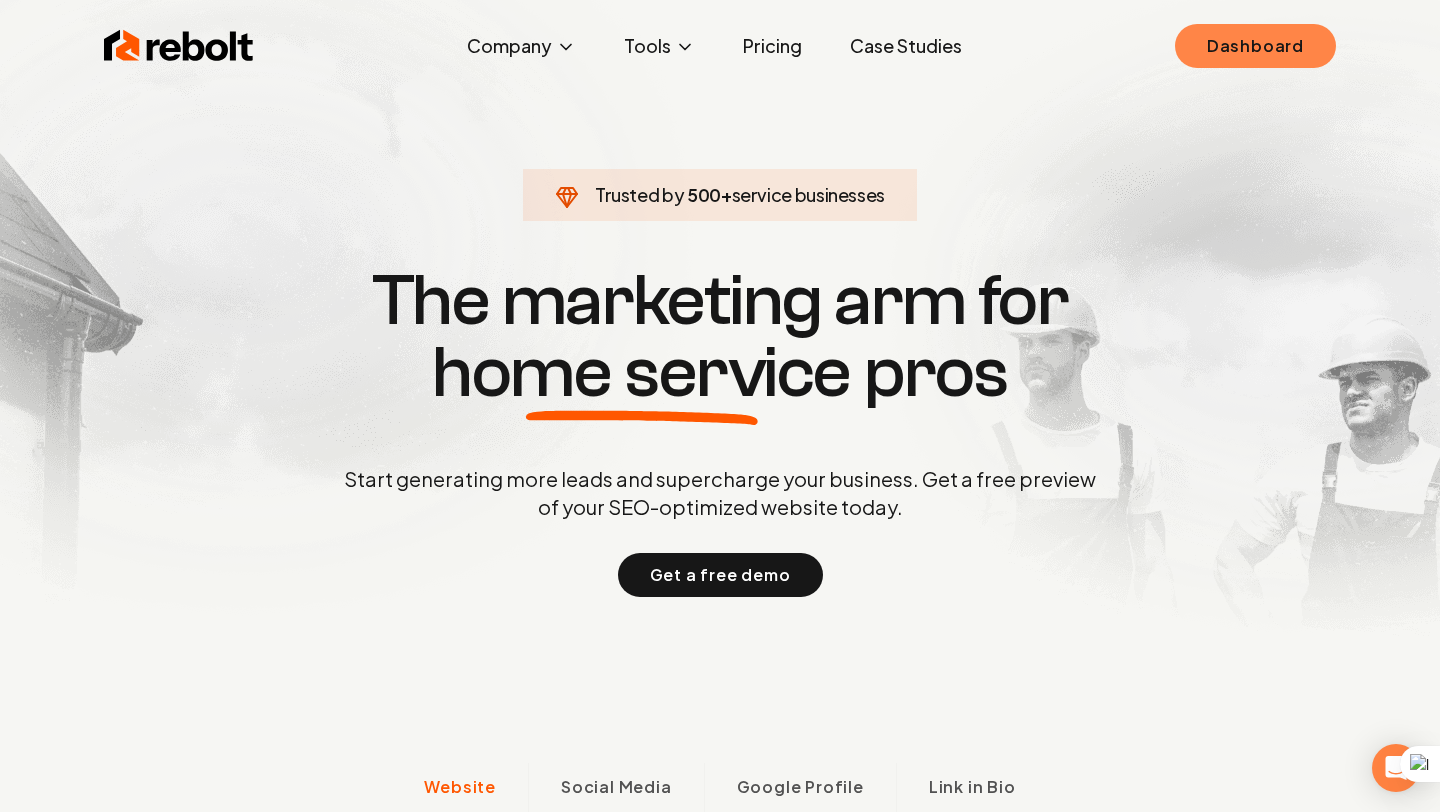 click on "Dashboard" at bounding box center (1255, 46) 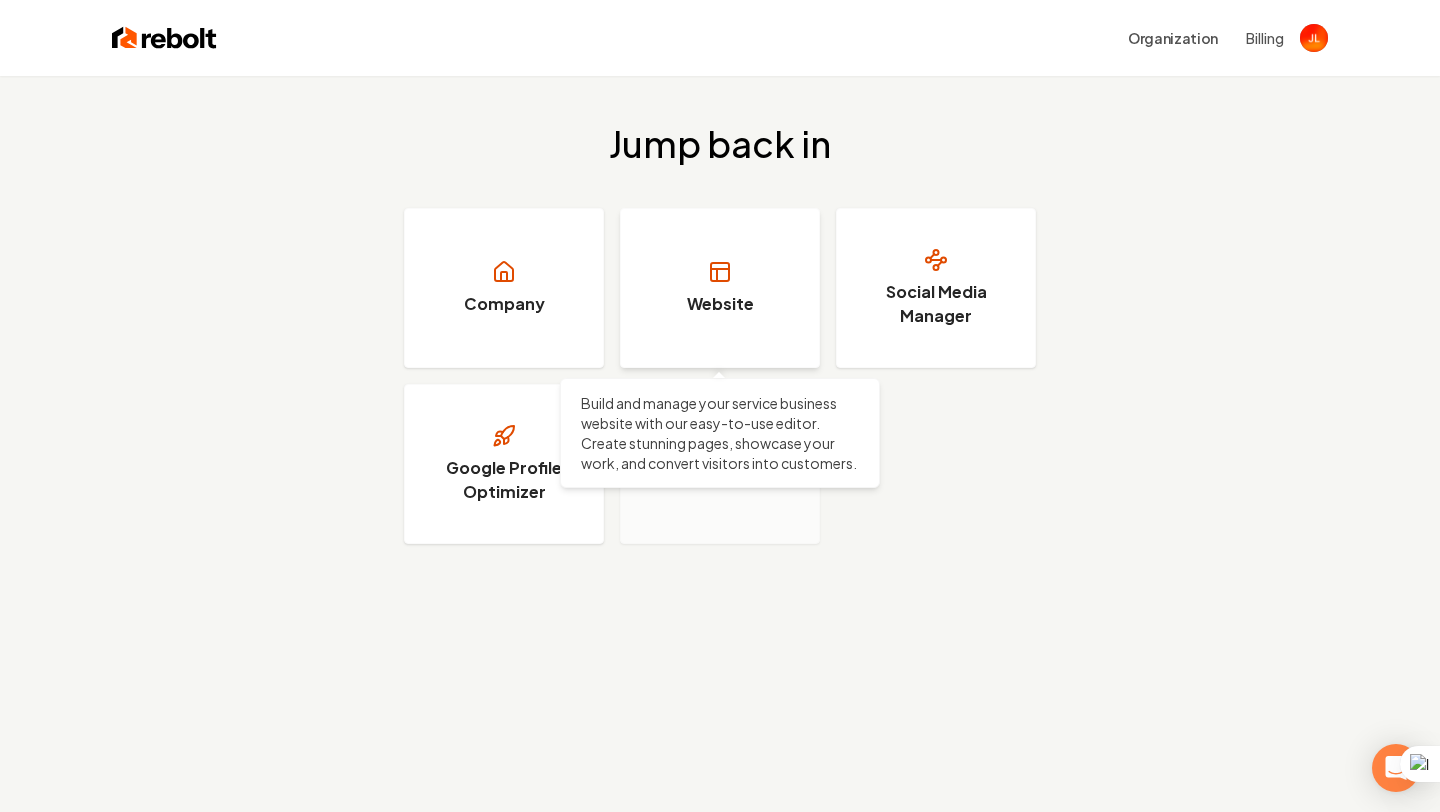 click on "Website" at bounding box center [720, 304] 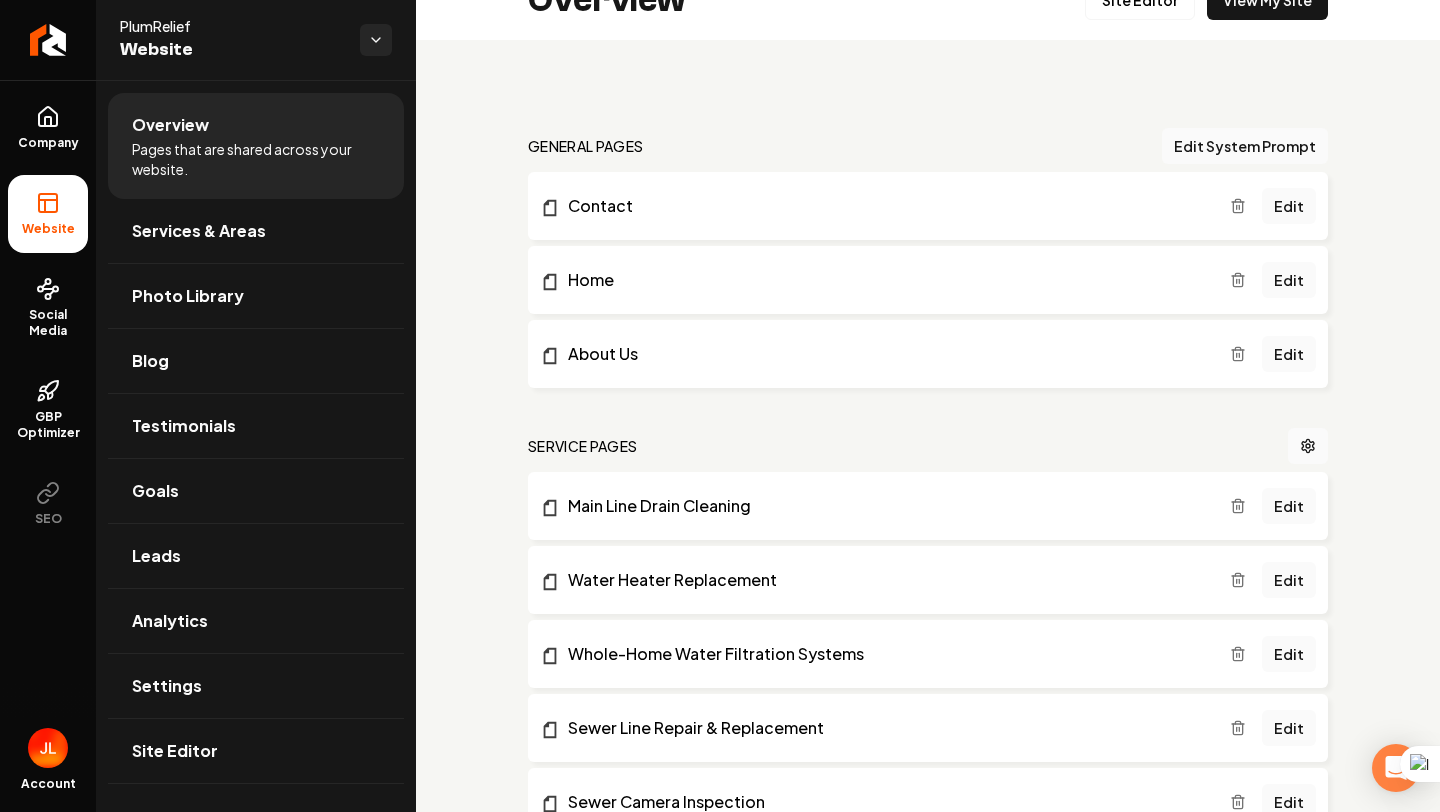 scroll, scrollTop: 0, scrollLeft: 0, axis: both 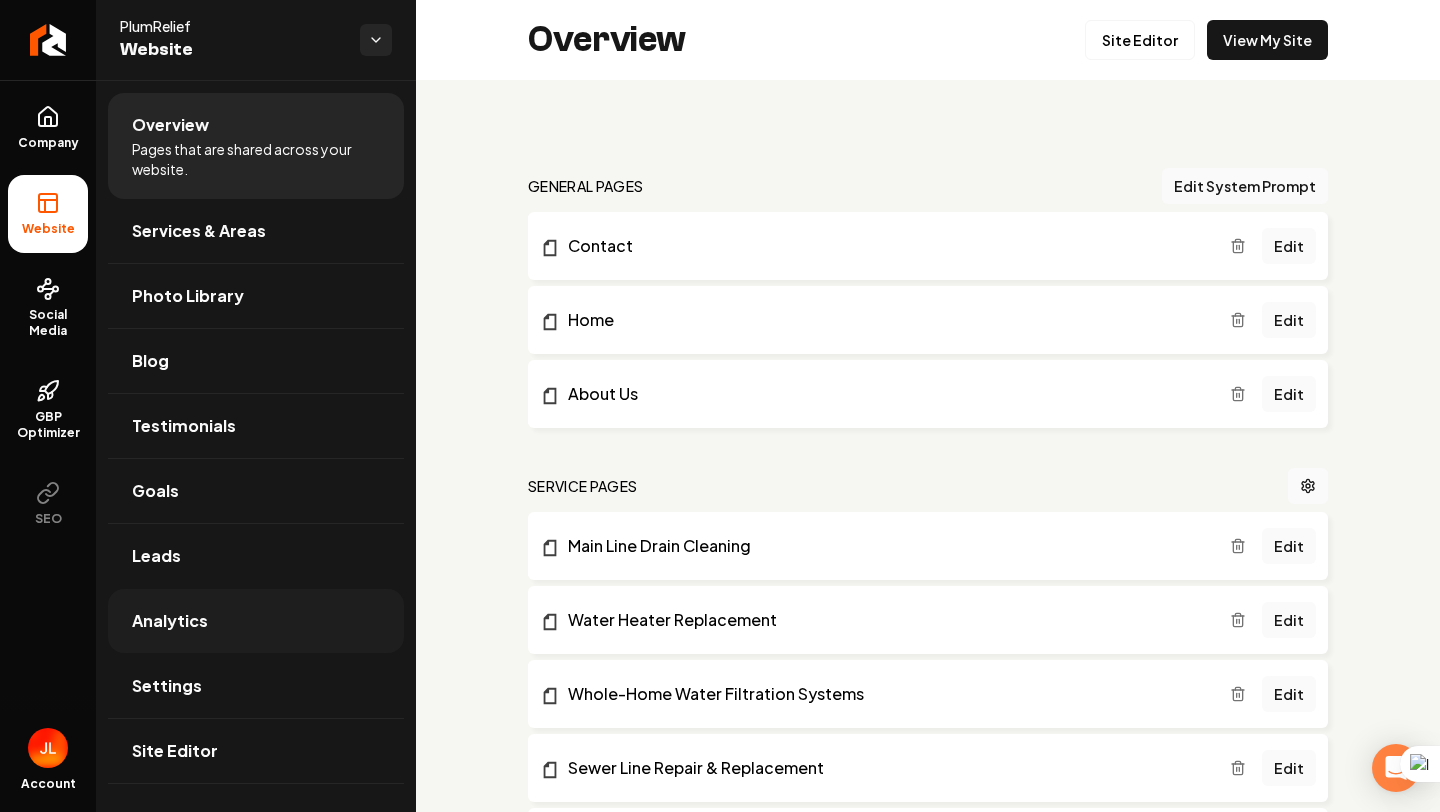 click on "Analytics" at bounding box center [170, 621] 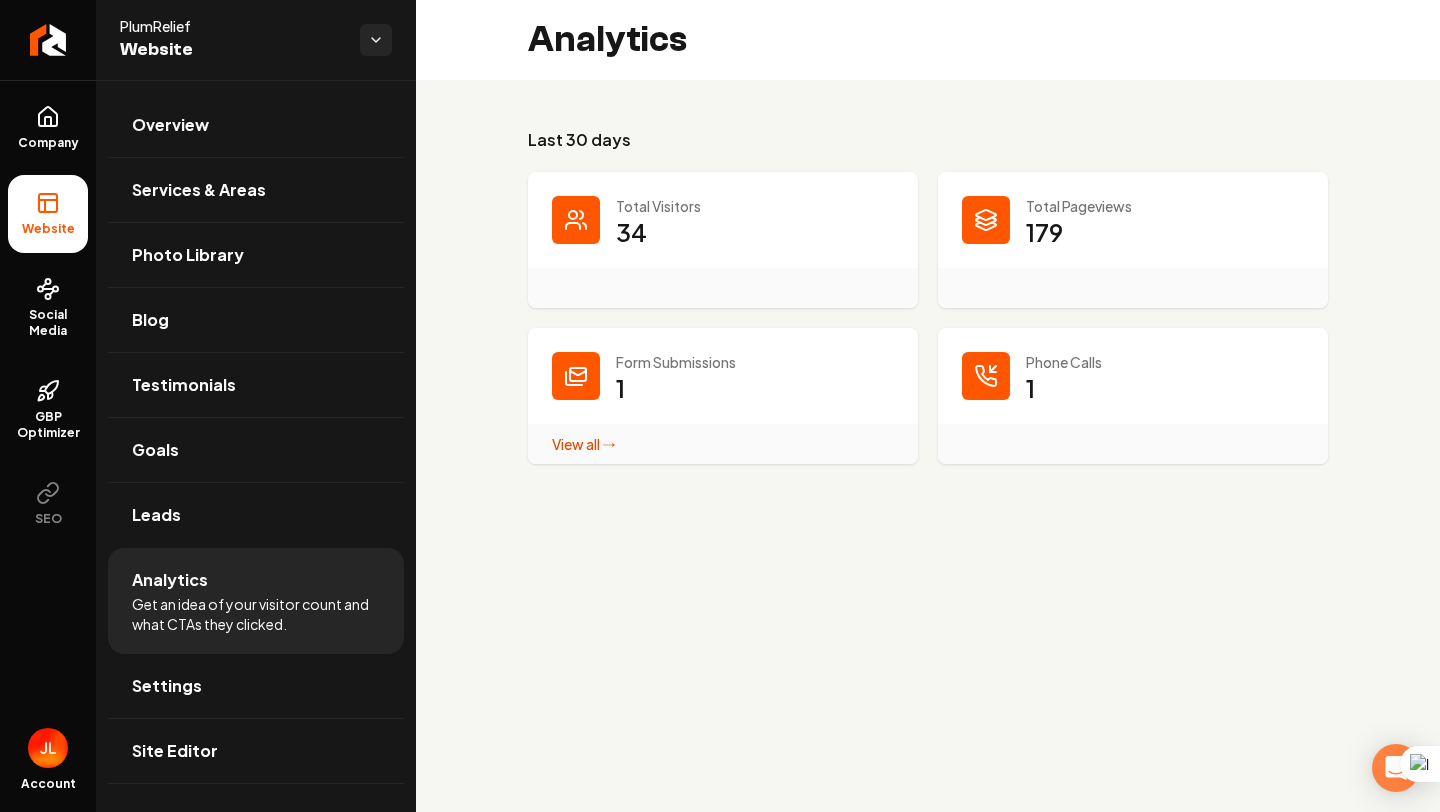 click at bounding box center (723, 288) 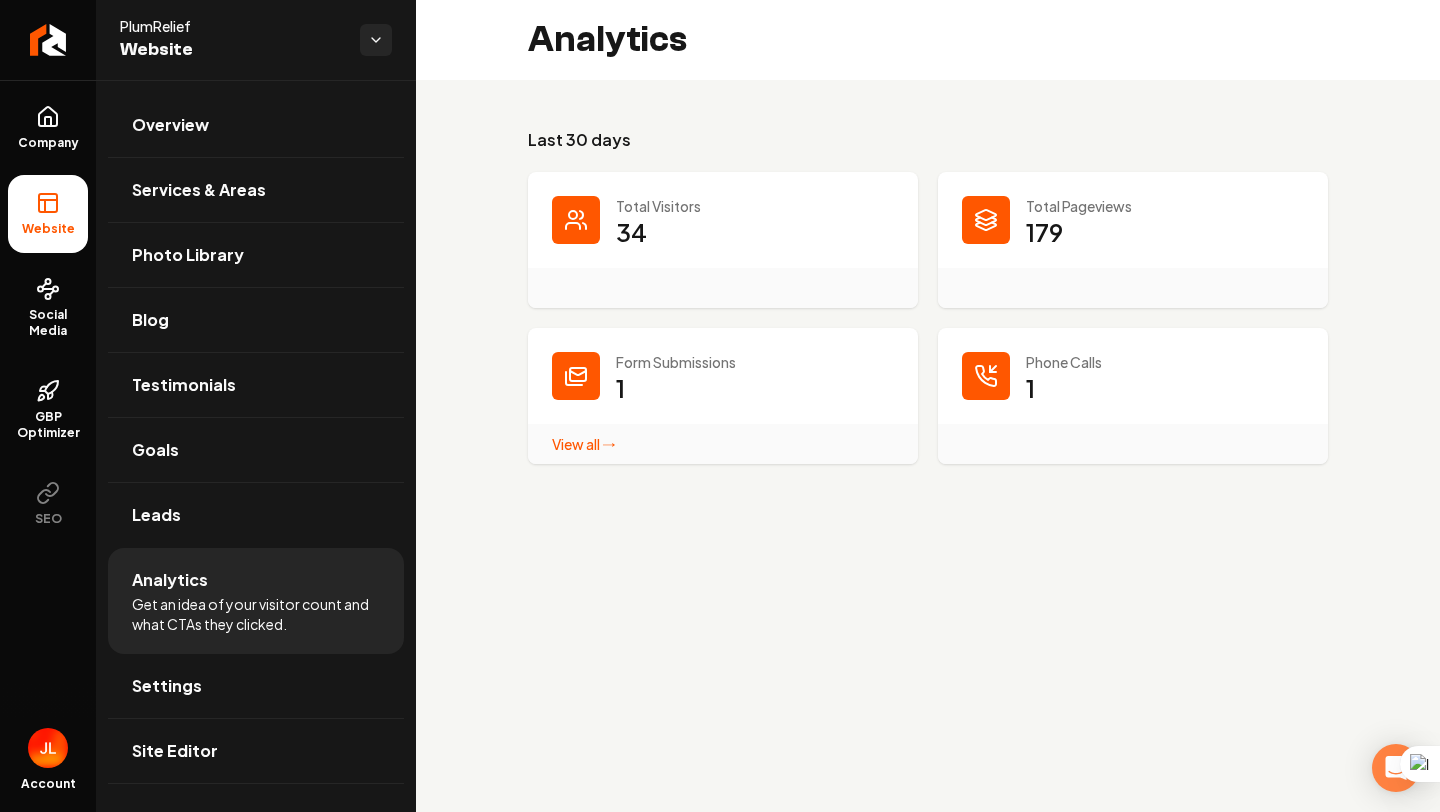 click on "View all →   Form Submissions  stats" at bounding box center (584, 444) 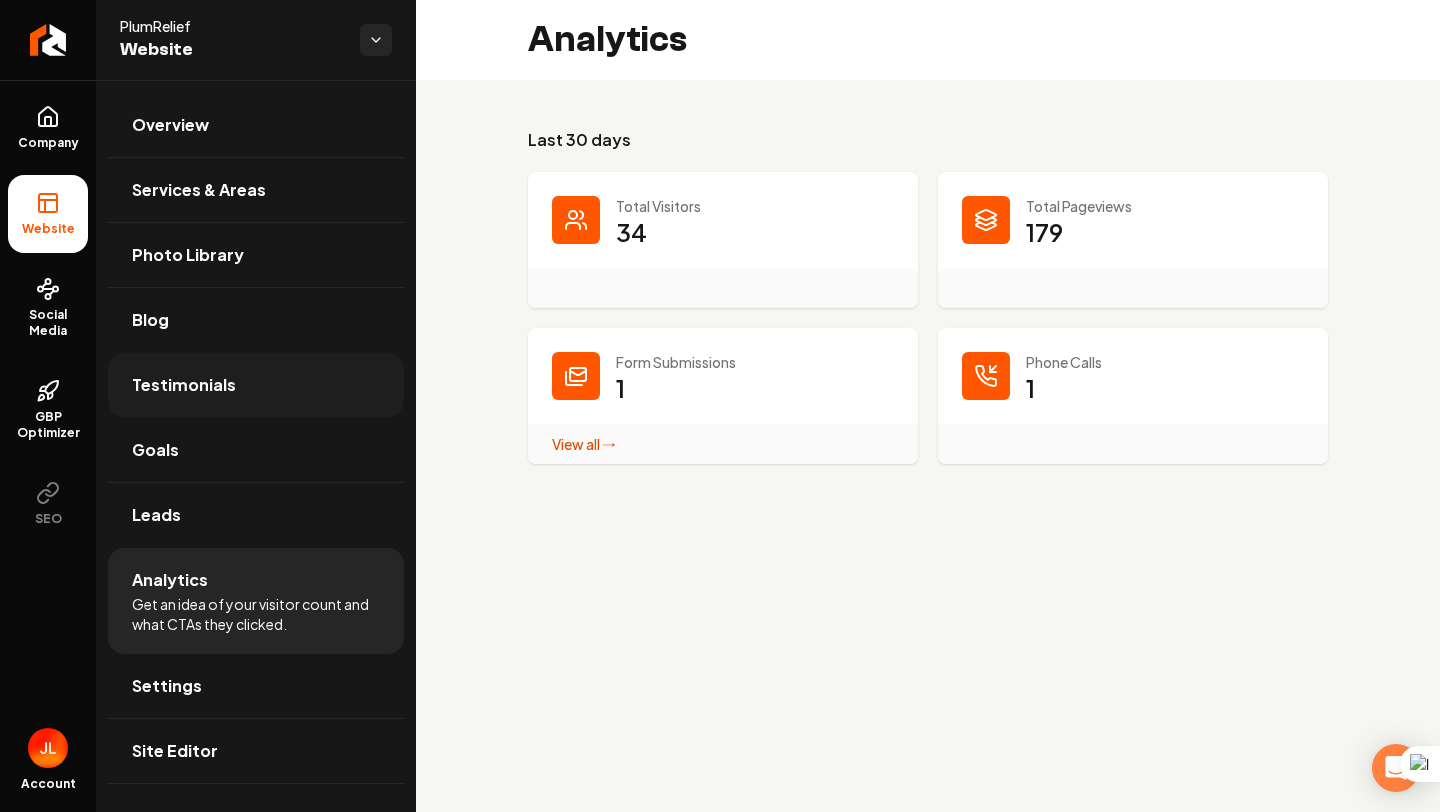 click on "Testimonials" at bounding box center (184, 385) 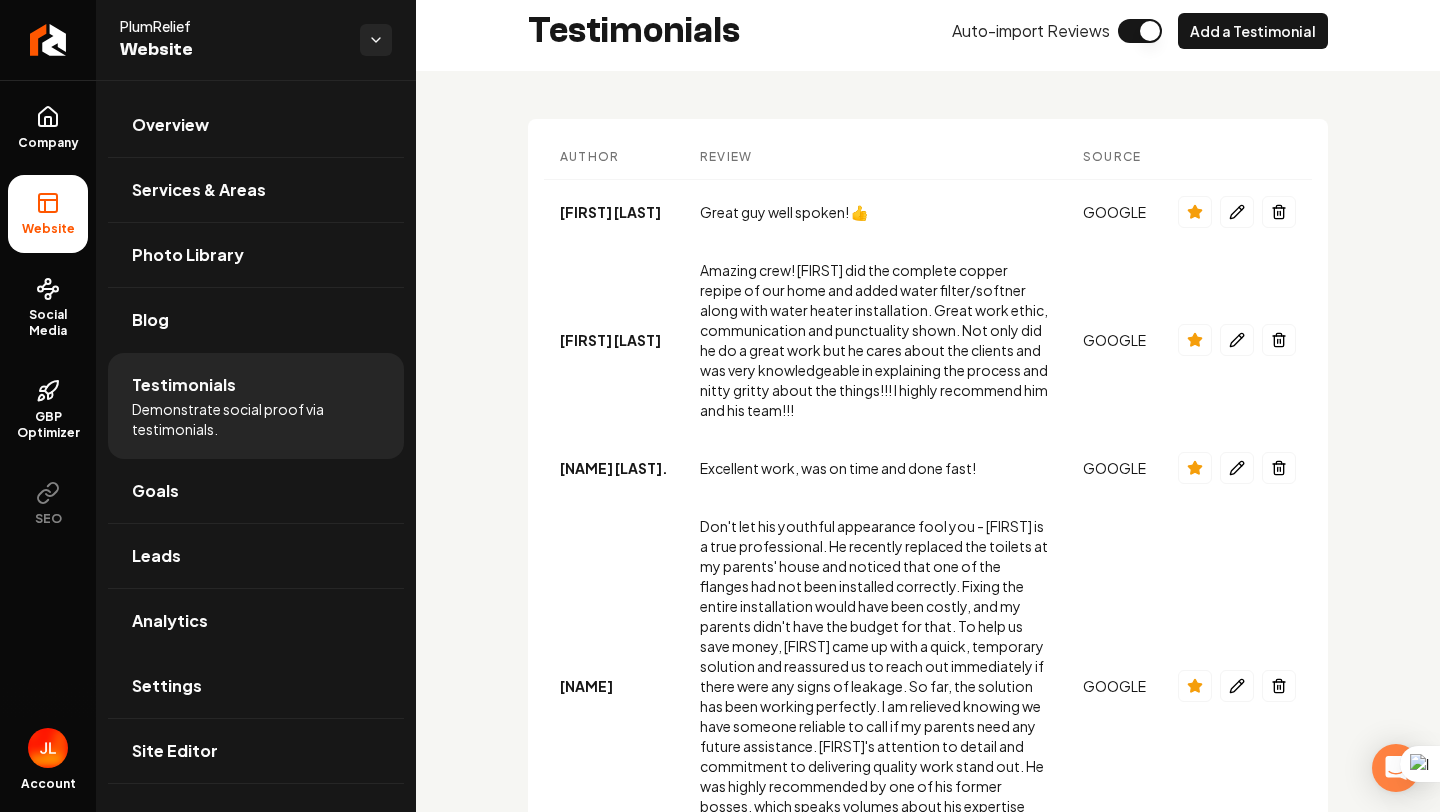 scroll, scrollTop: 0, scrollLeft: 0, axis: both 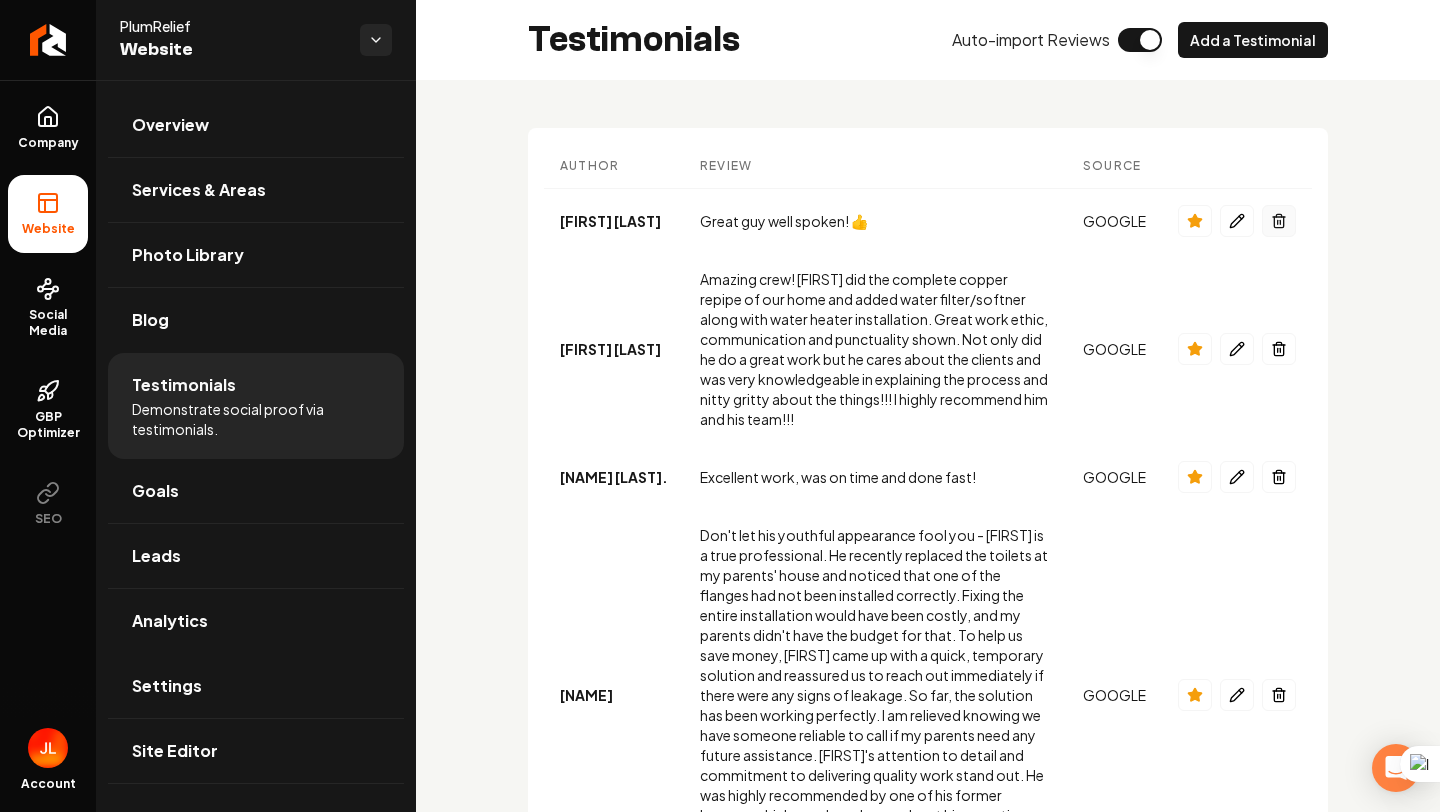 click 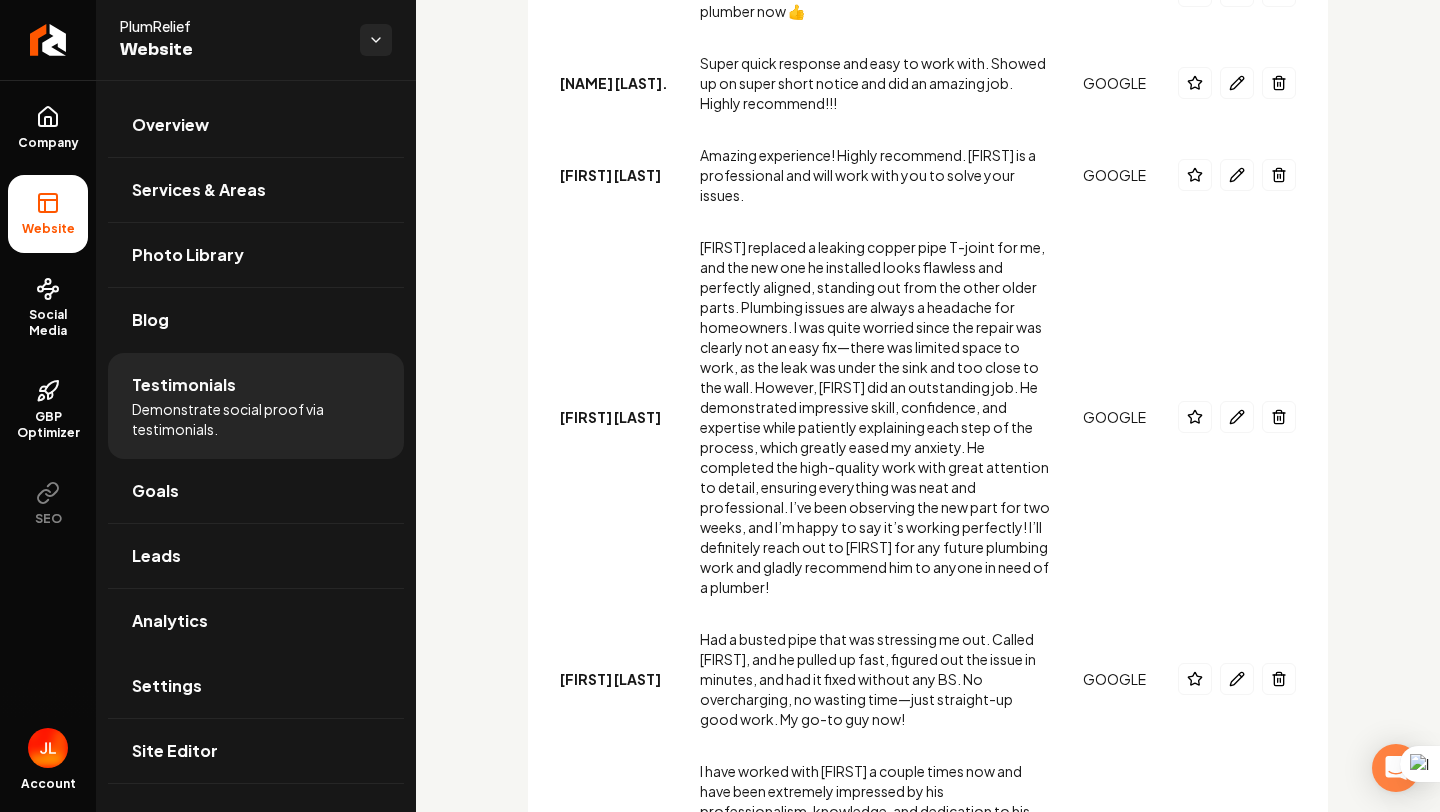 scroll, scrollTop: 1175, scrollLeft: 0, axis: vertical 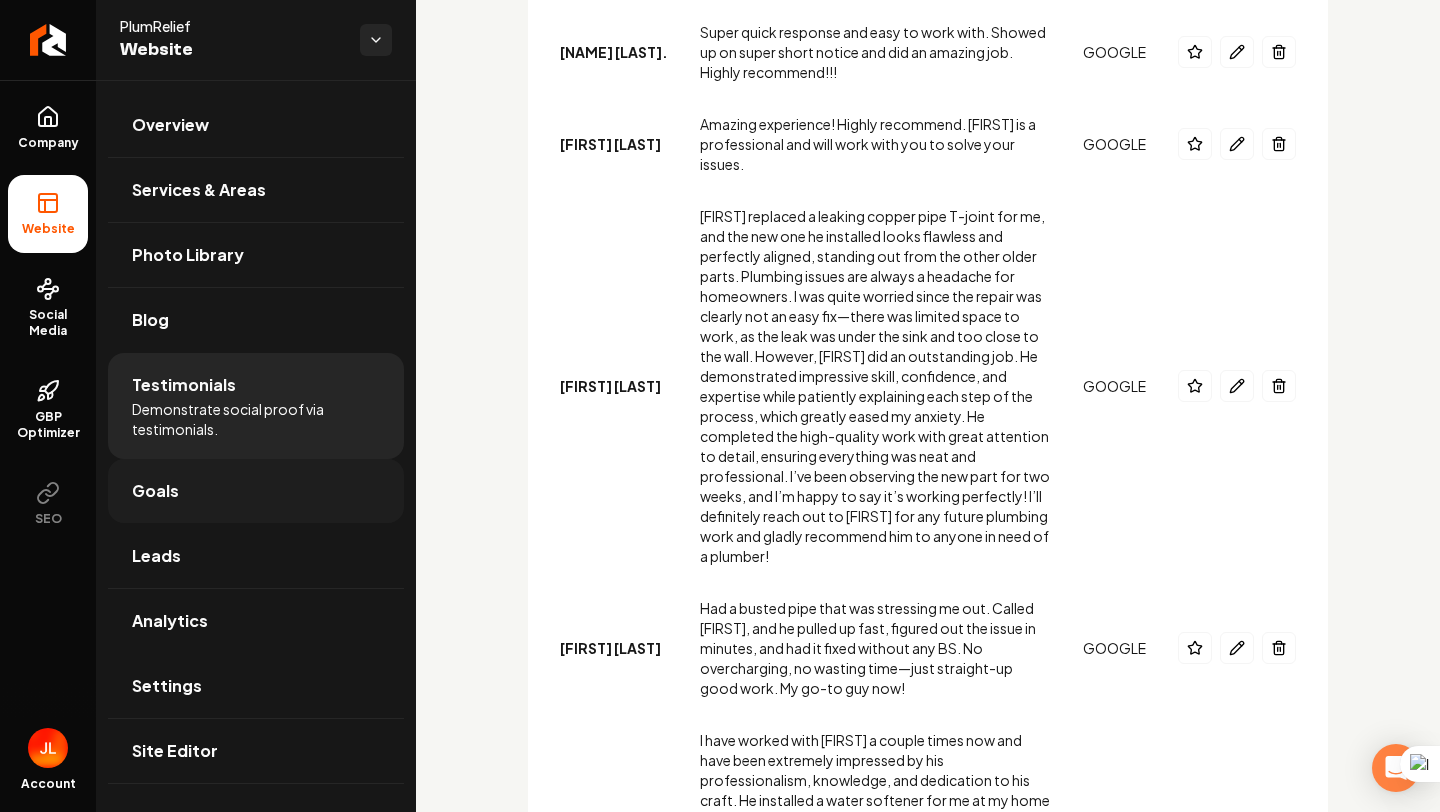 click on "Goals" at bounding box center [256, 491] 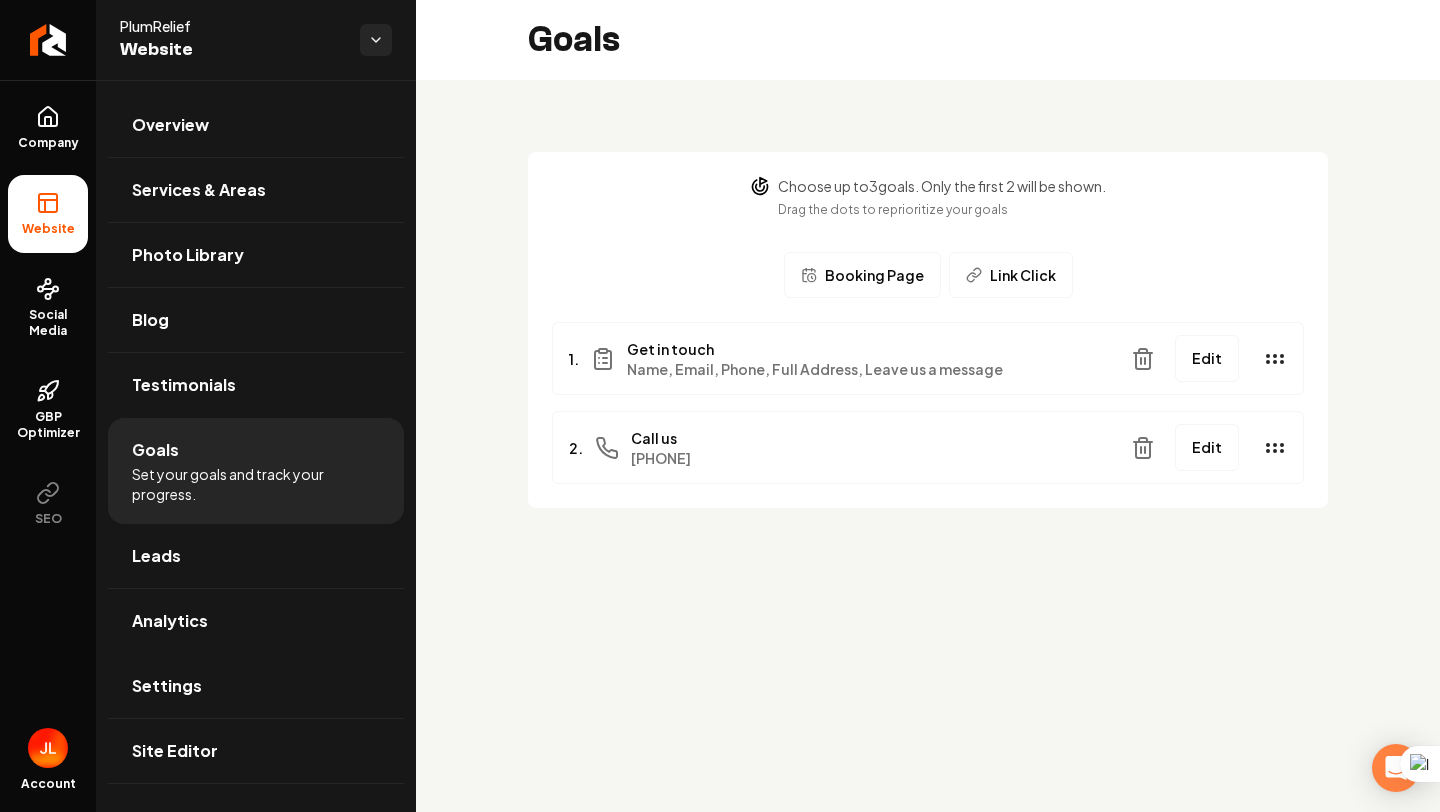 click on "Name, Email, Phone, Full Address, Leave us a message" at bounding box center [815, 369] 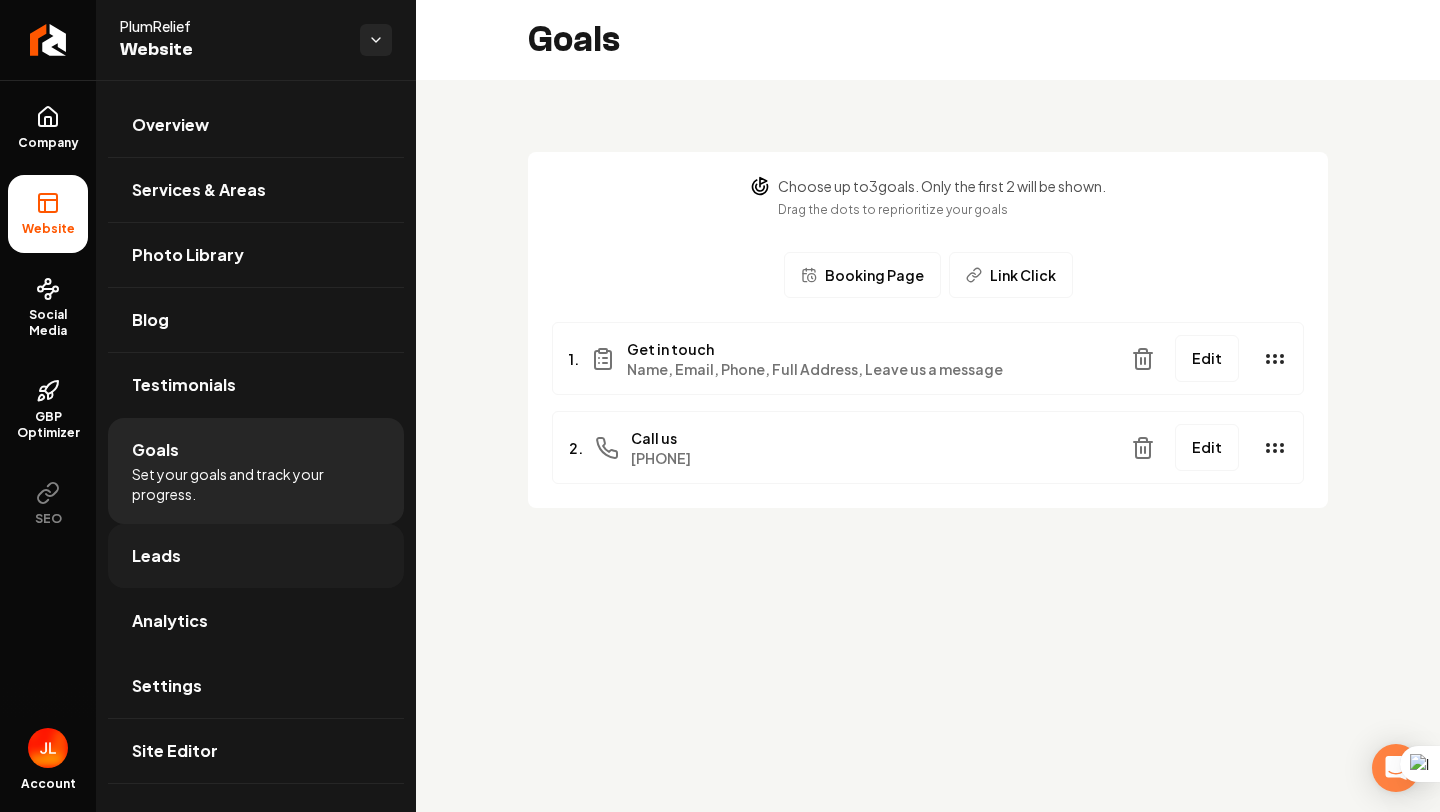 click on "Leads" at bounding box center [256, 556] 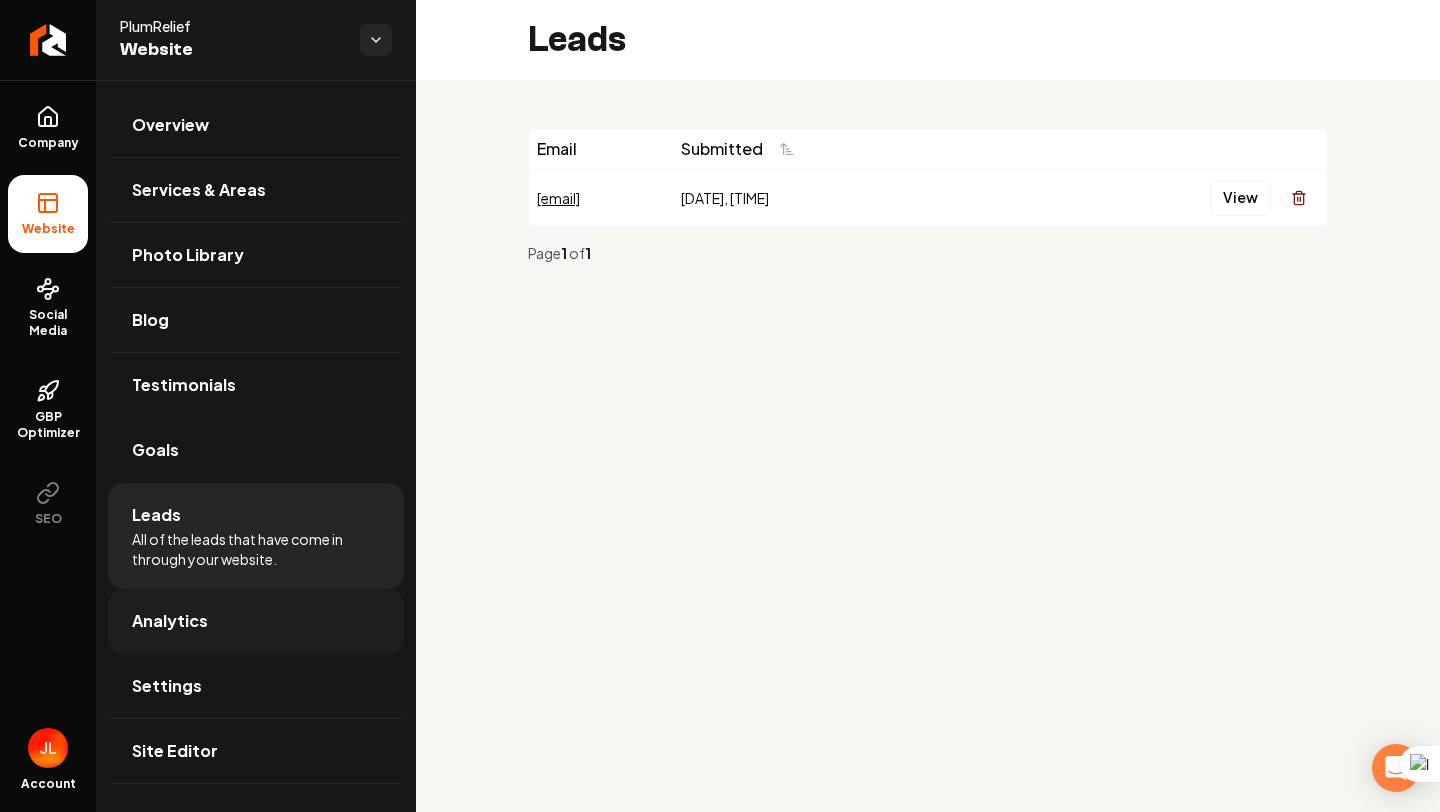 click on "Analytics" at bounding box center (256, 621) 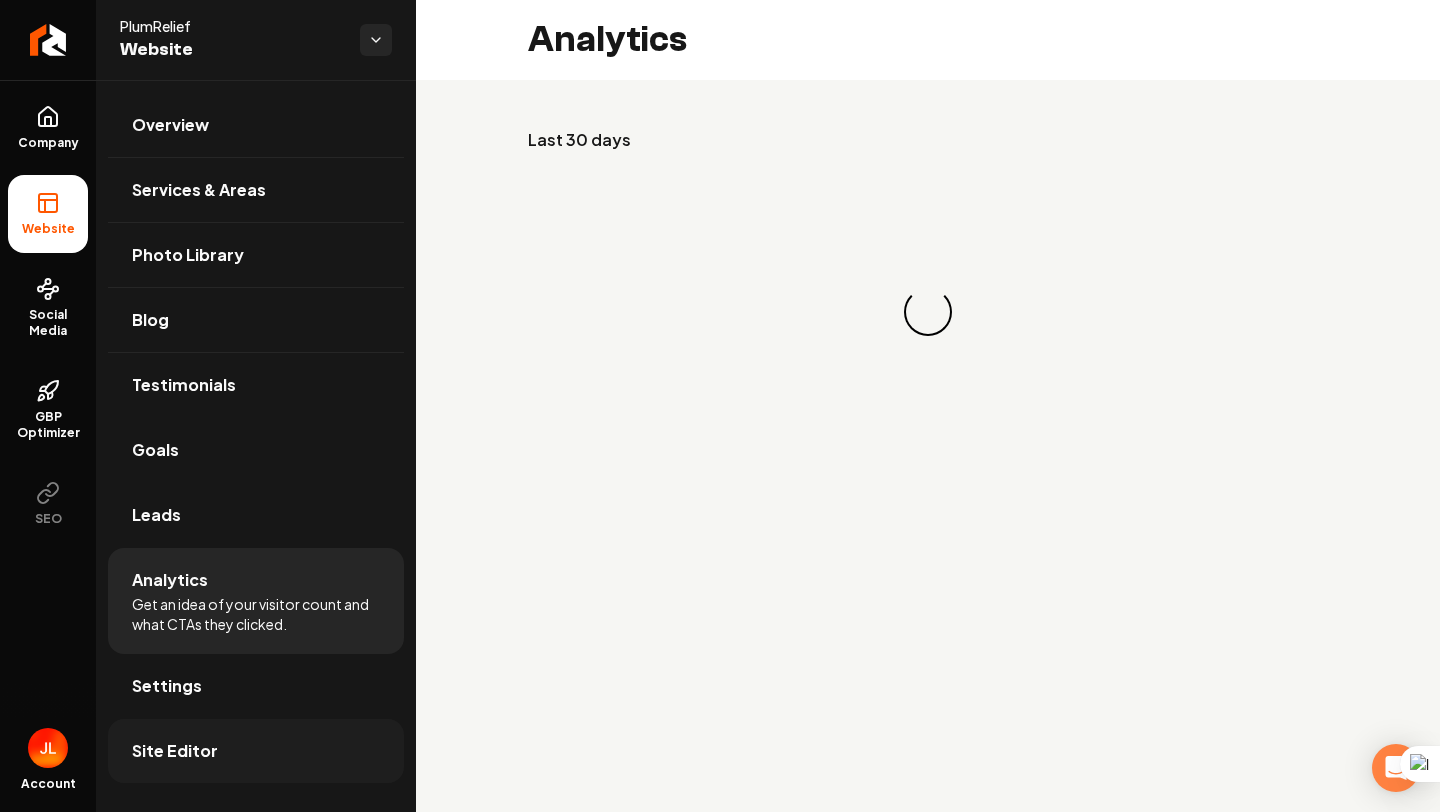 click on "Site Editor" at bounding box center [256, 751] 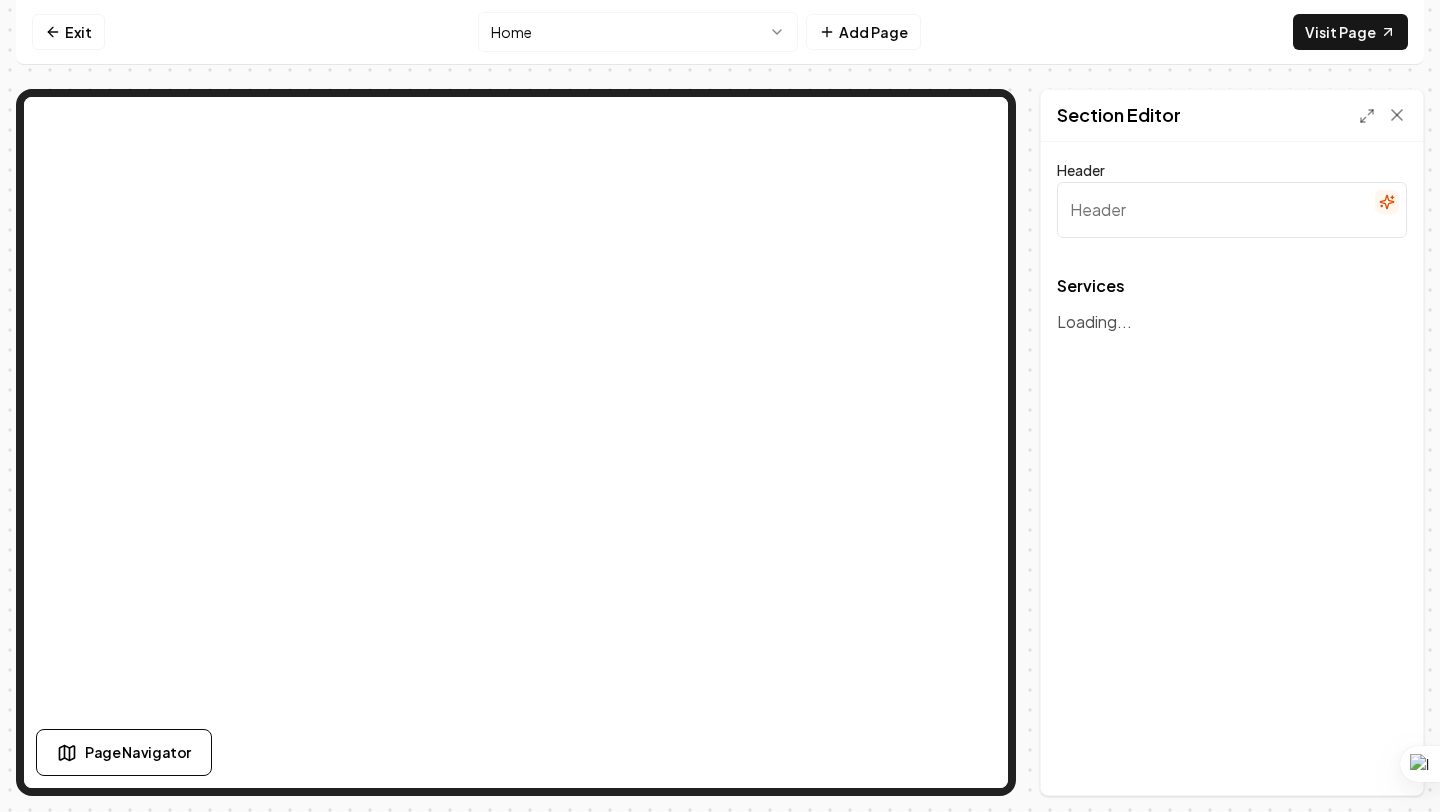 type on "Comprehensive Plumbing Solutions" 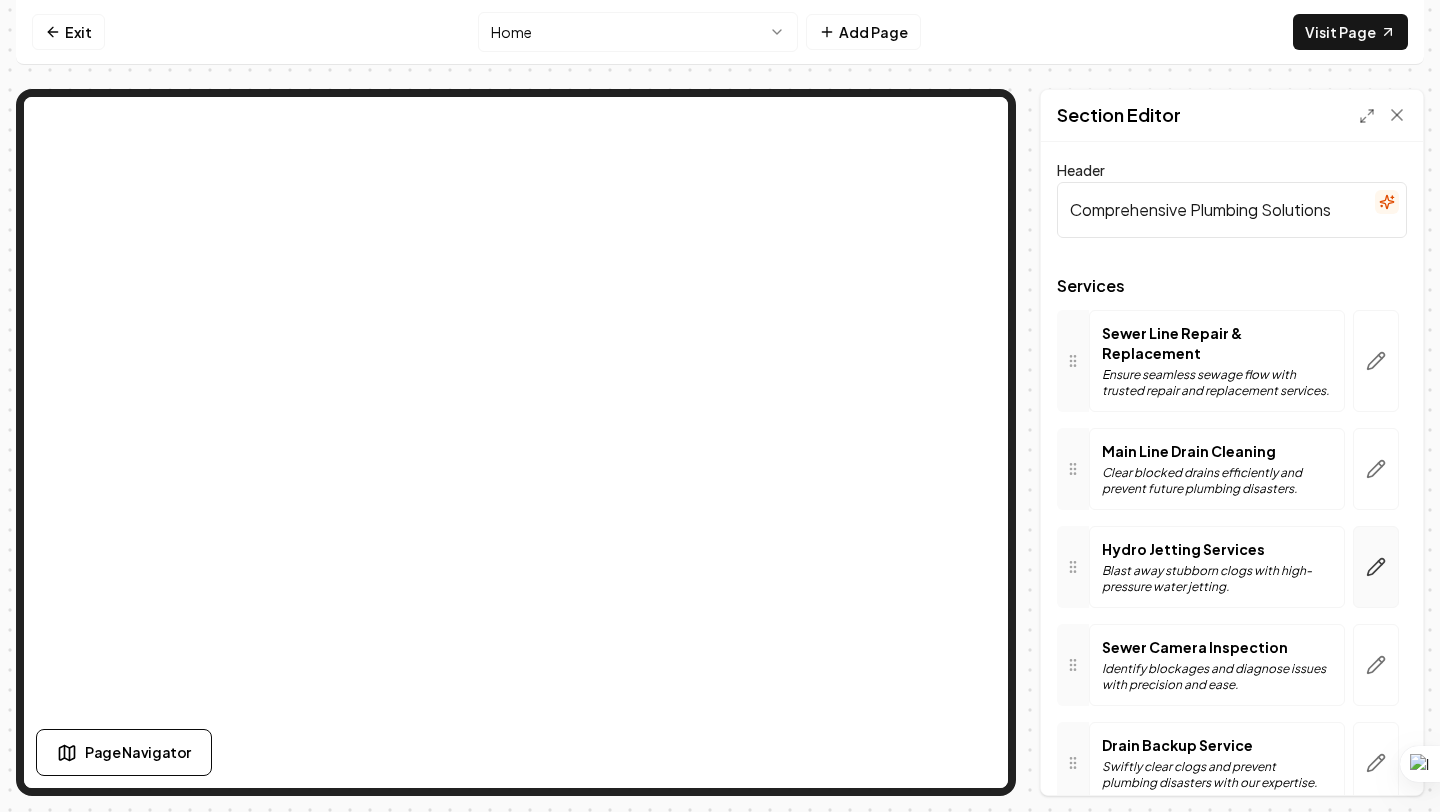 click 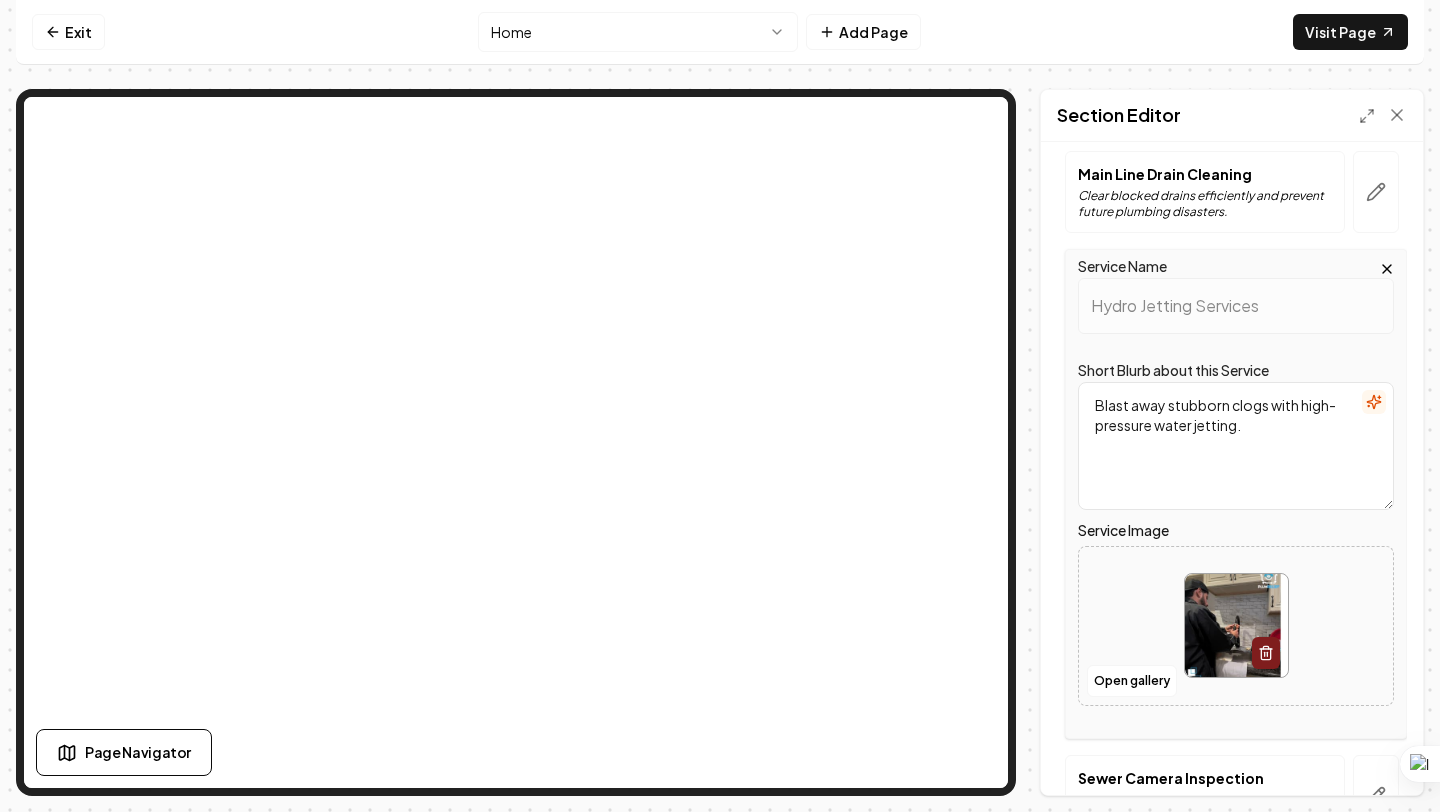 scroll, scrollTop: 339, scrollLeft: 0, axis: vertical 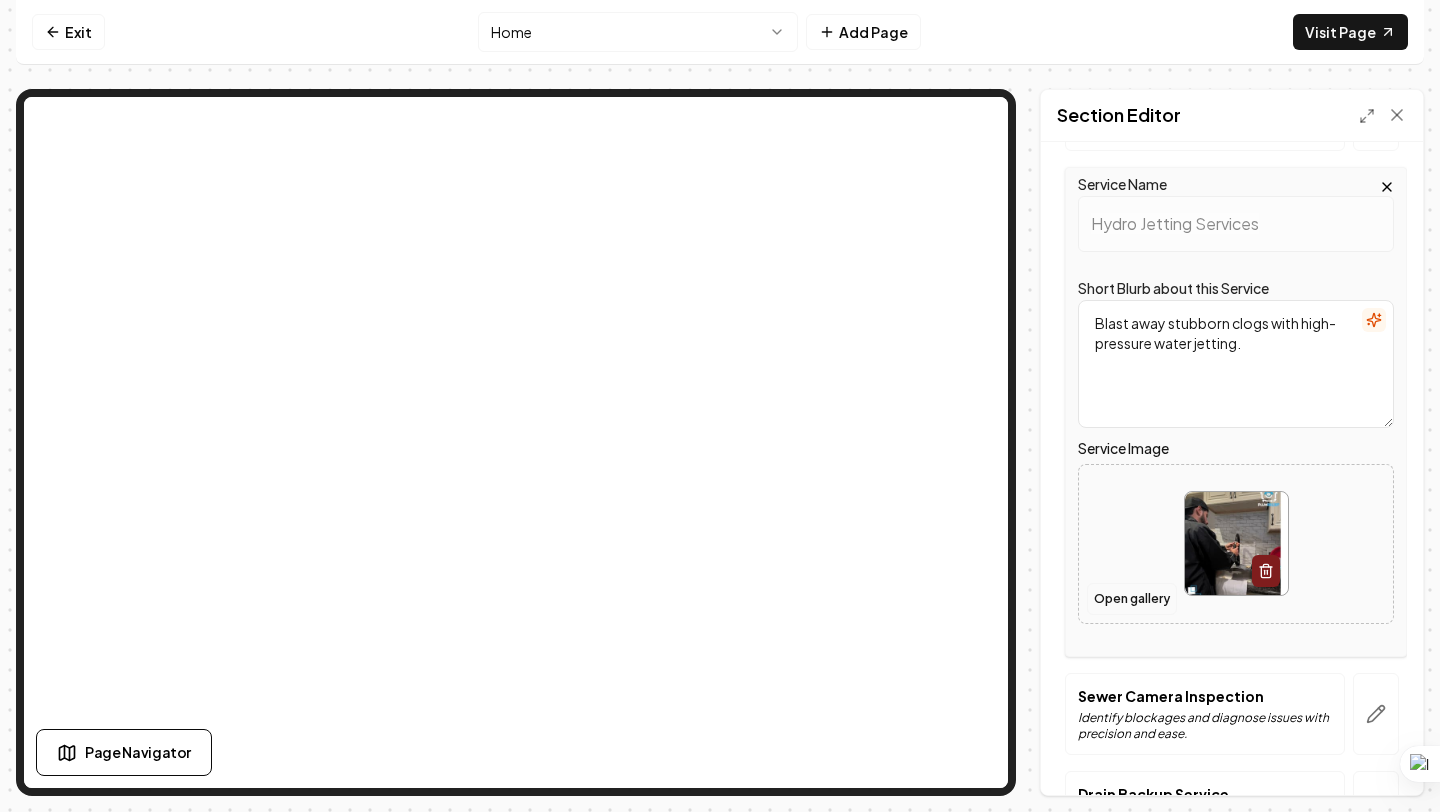 click on "Open gallery" at bounding box center [1132, 599] 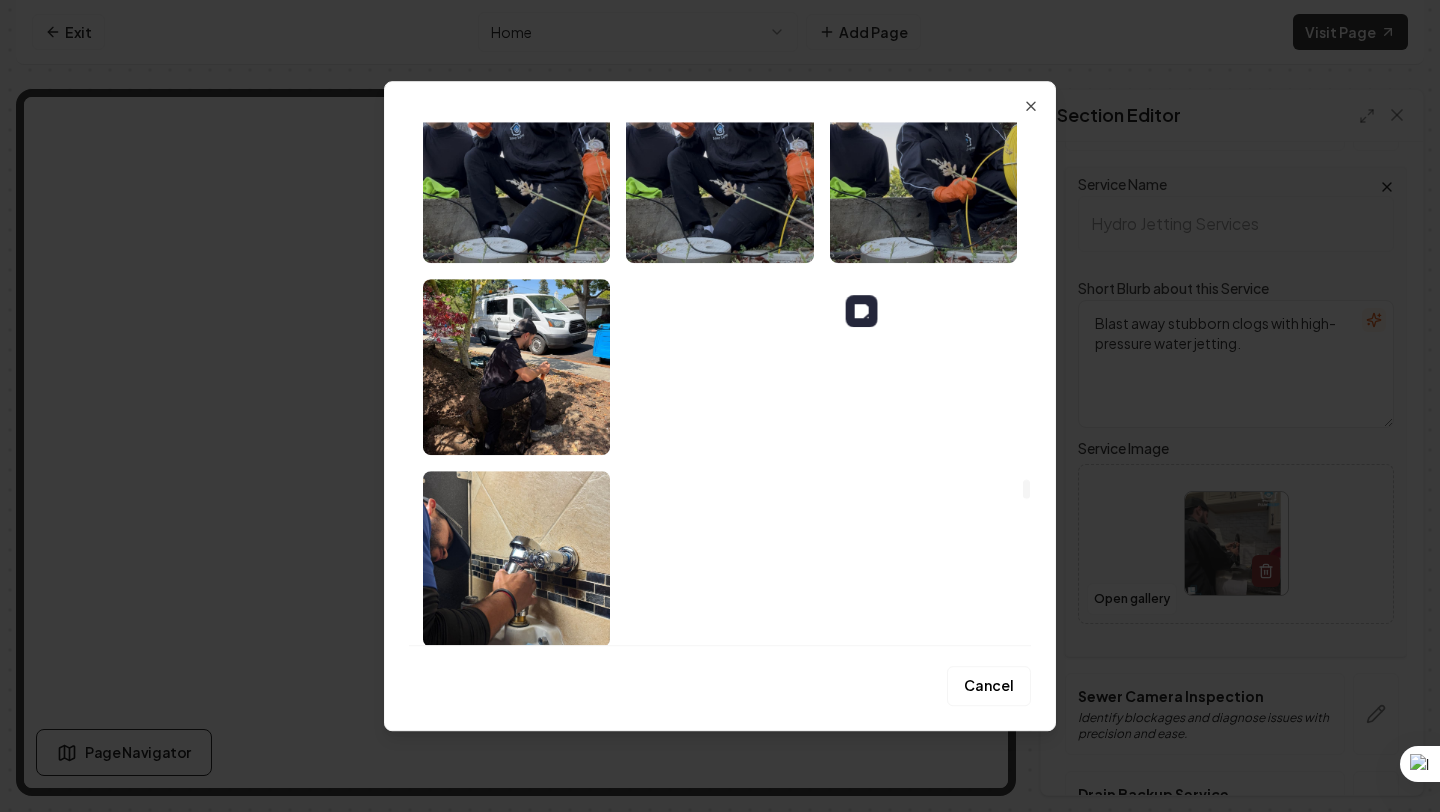 scroll, scrollTop: 9840, scrollLeft: 0, axis: vertical 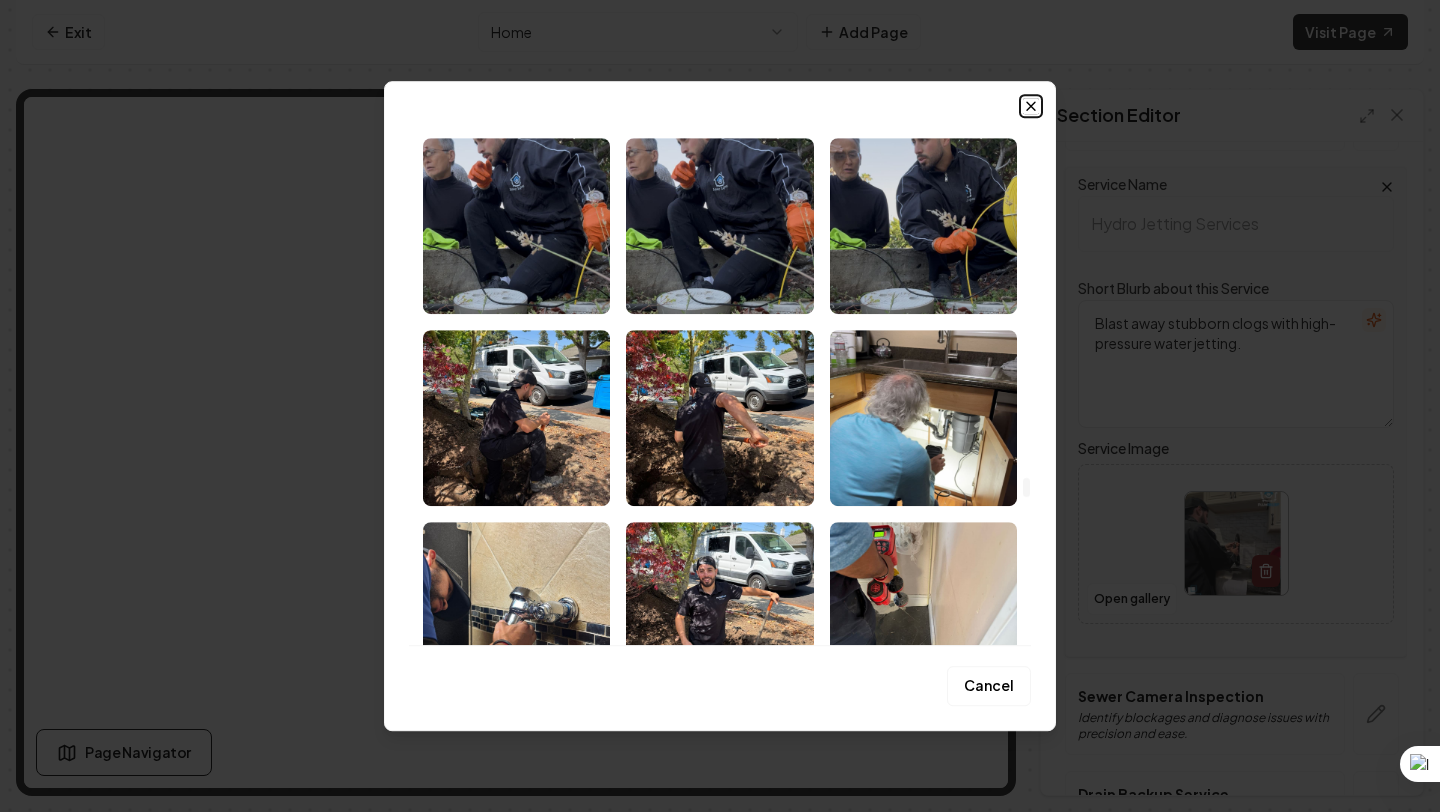 click 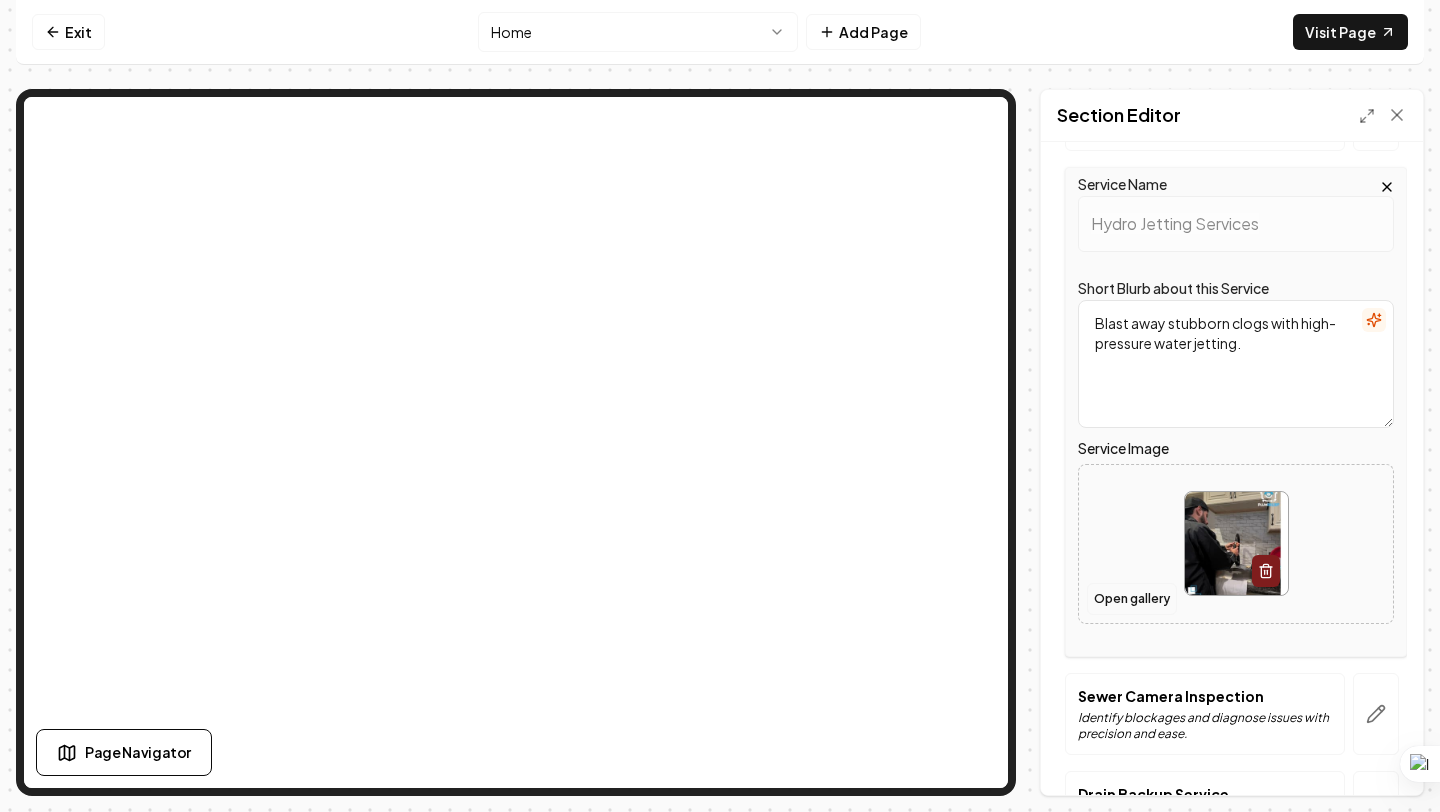 click on "Open gallery" at bounding box center [1132, 599] 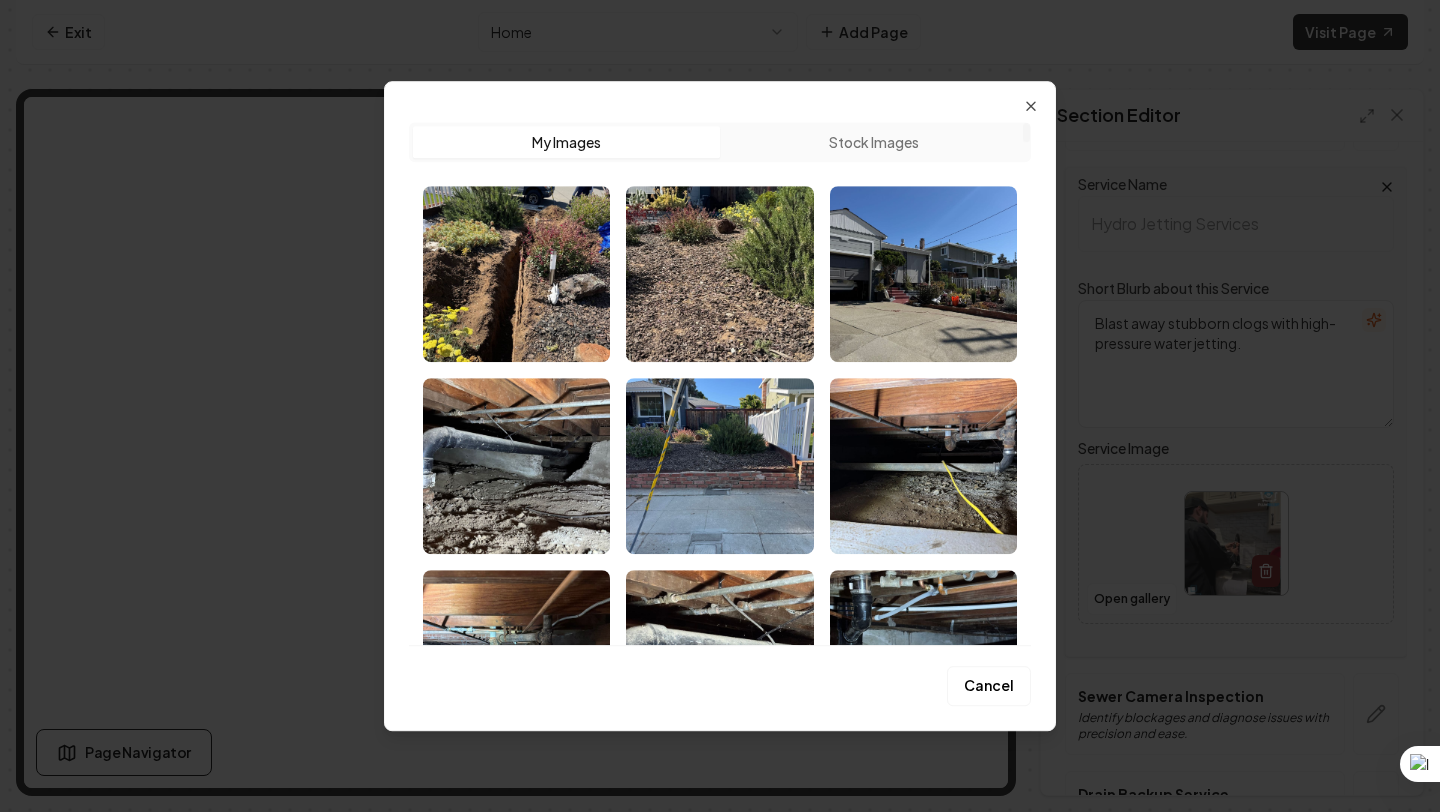 click on "Upload My Images Stock Images" at bounding box center [720, 375] 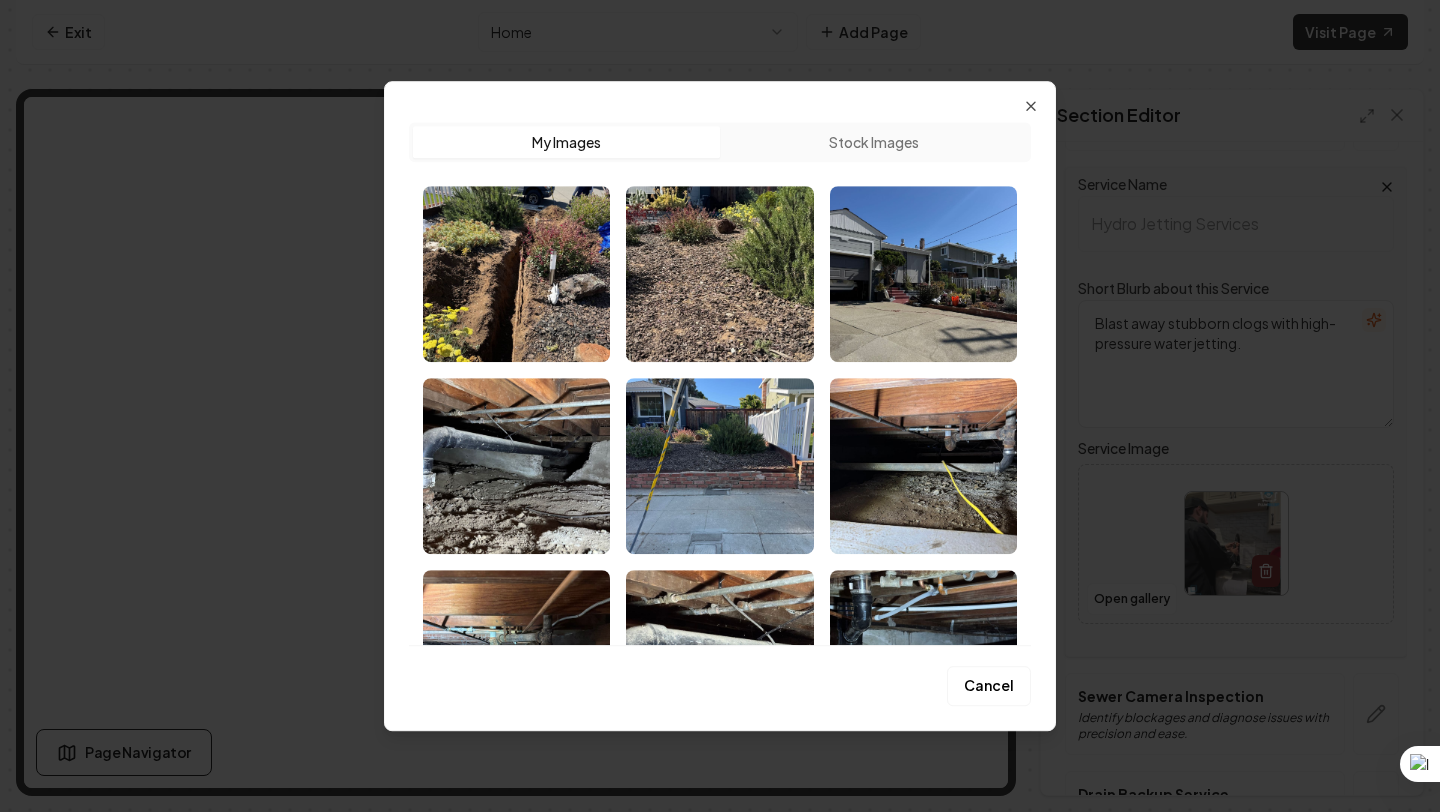 click on "Upload My Images Stock Images Cancel Close" at bounding box center (720, 406) 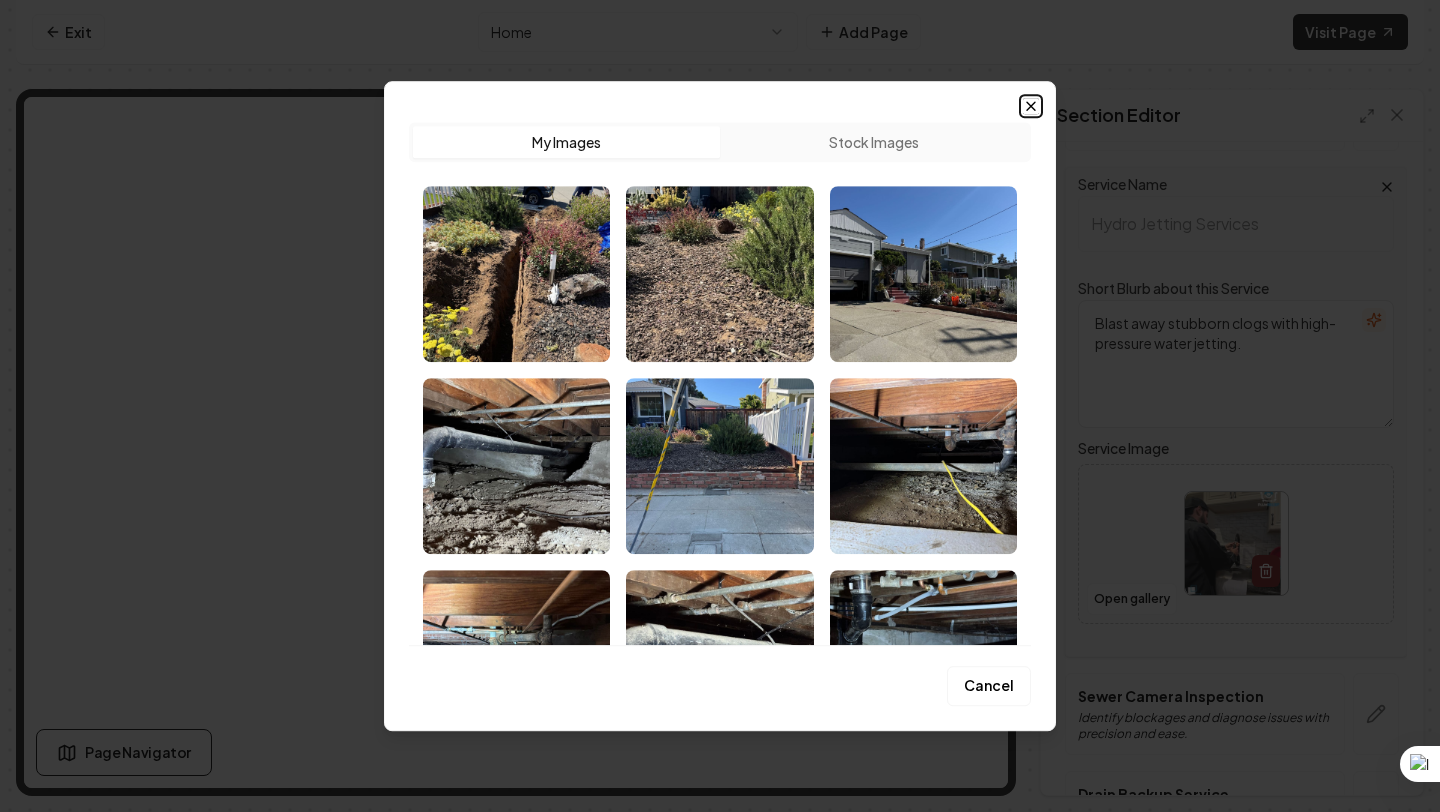 click 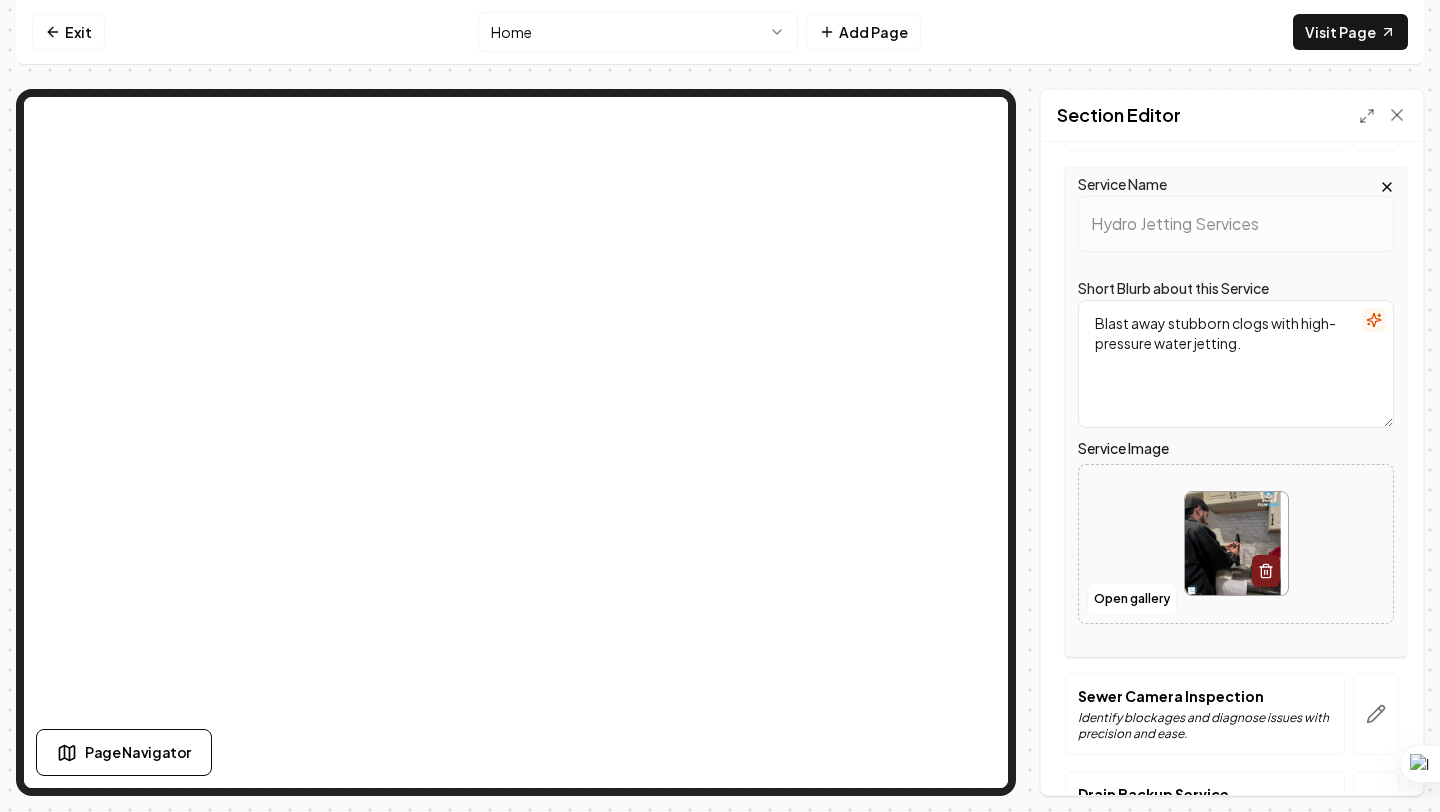 click at bounding box center (1236, 543) 